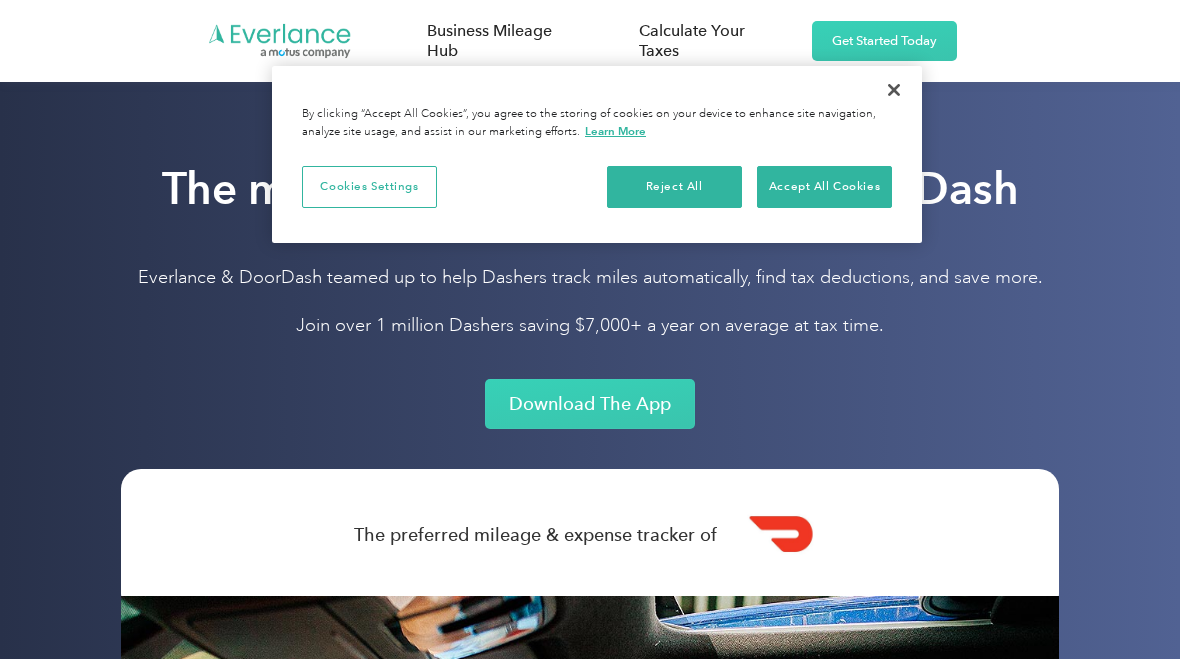 scroll, scrollTop: 0, scrollLeft: 0, axis: both 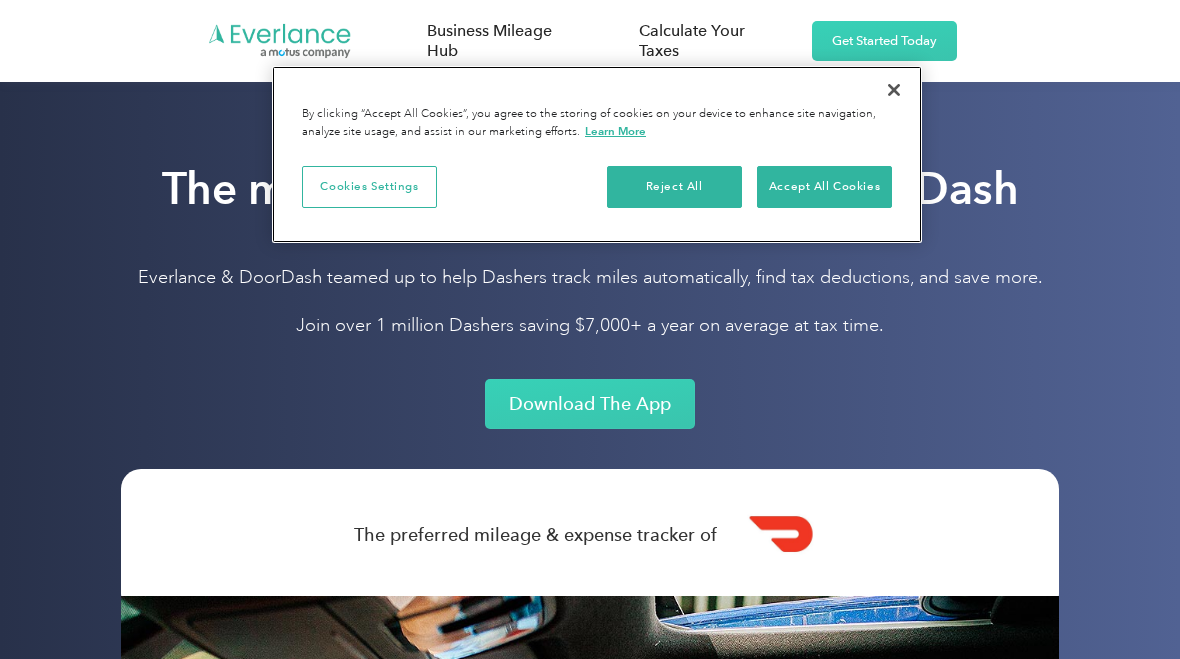 click on "Accept All Cookies" at bounding box center [824, 187] 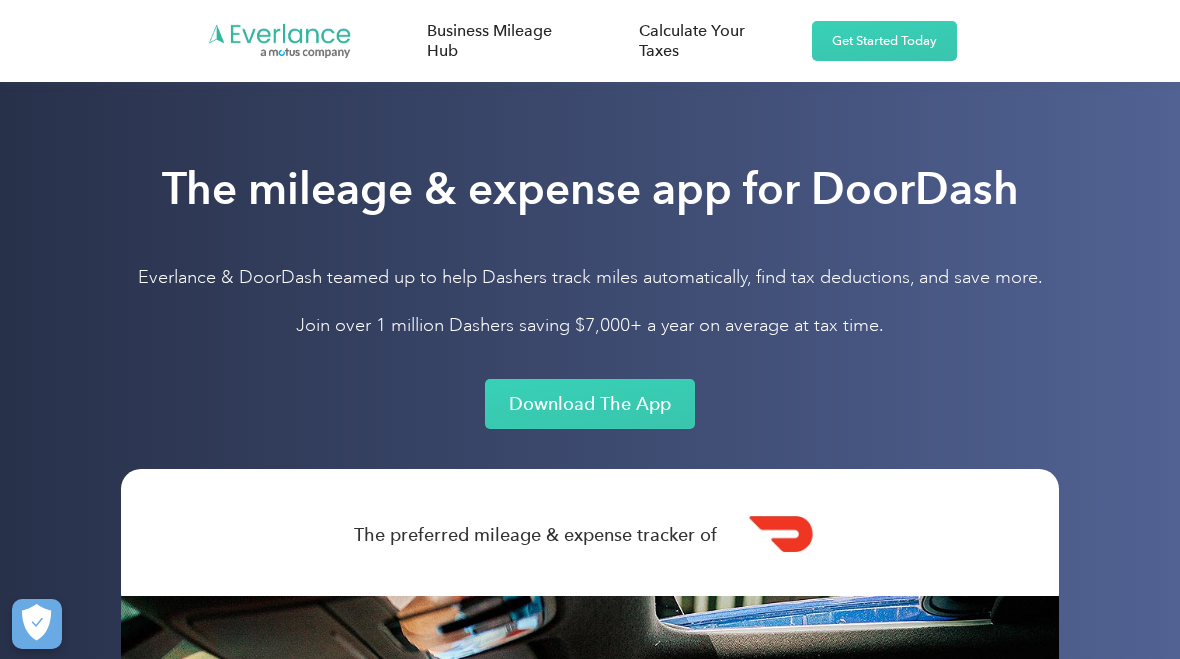scroll, scrollTop: 0, scrollLeft: 0, axis: both 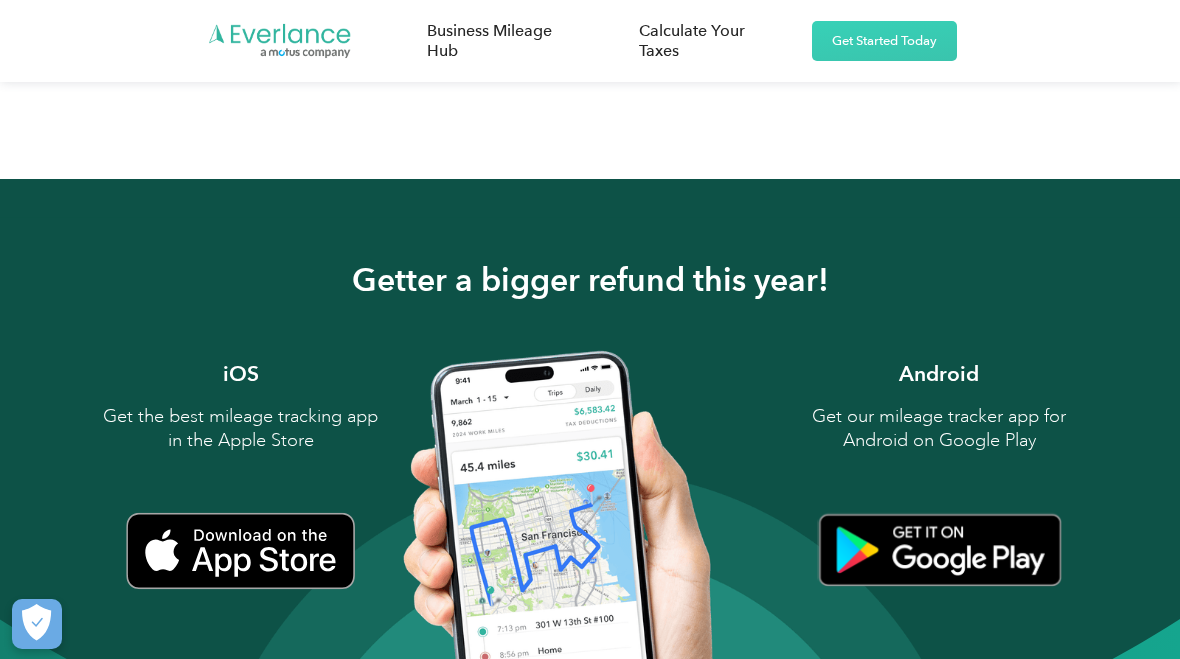 click at bounding box center [240, 551] 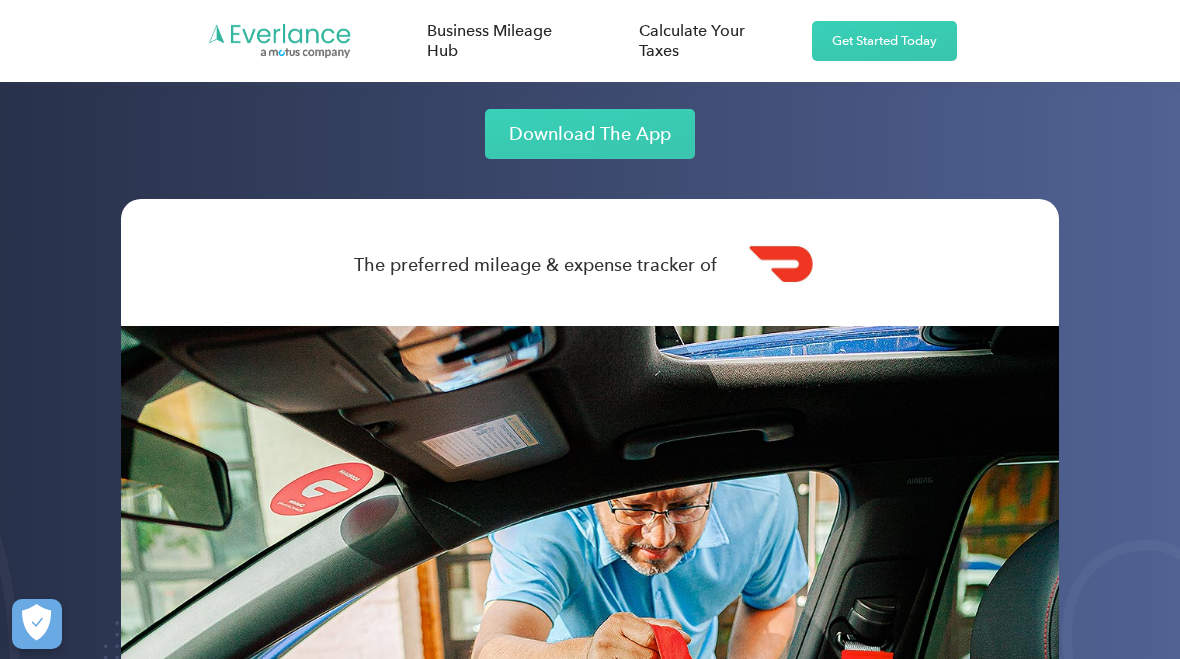 scroll, scrollTop: 0, scrollLeft: 0, axis: both 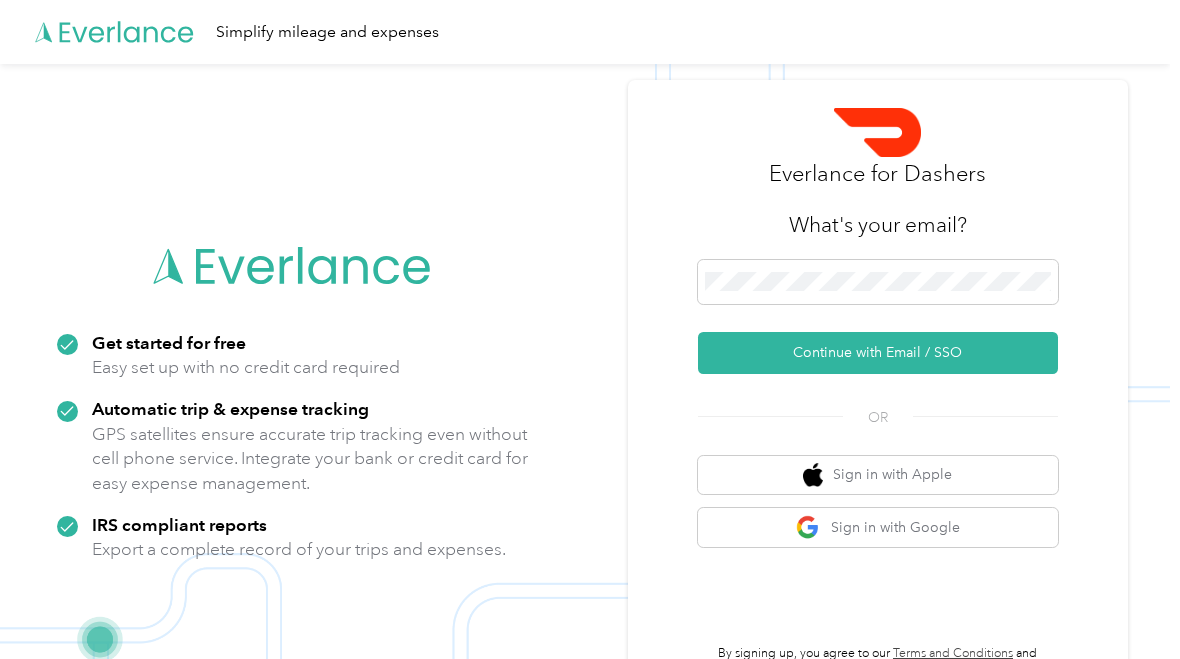 click on "Continue with Email / SSO" at bounding box center [878, 353] 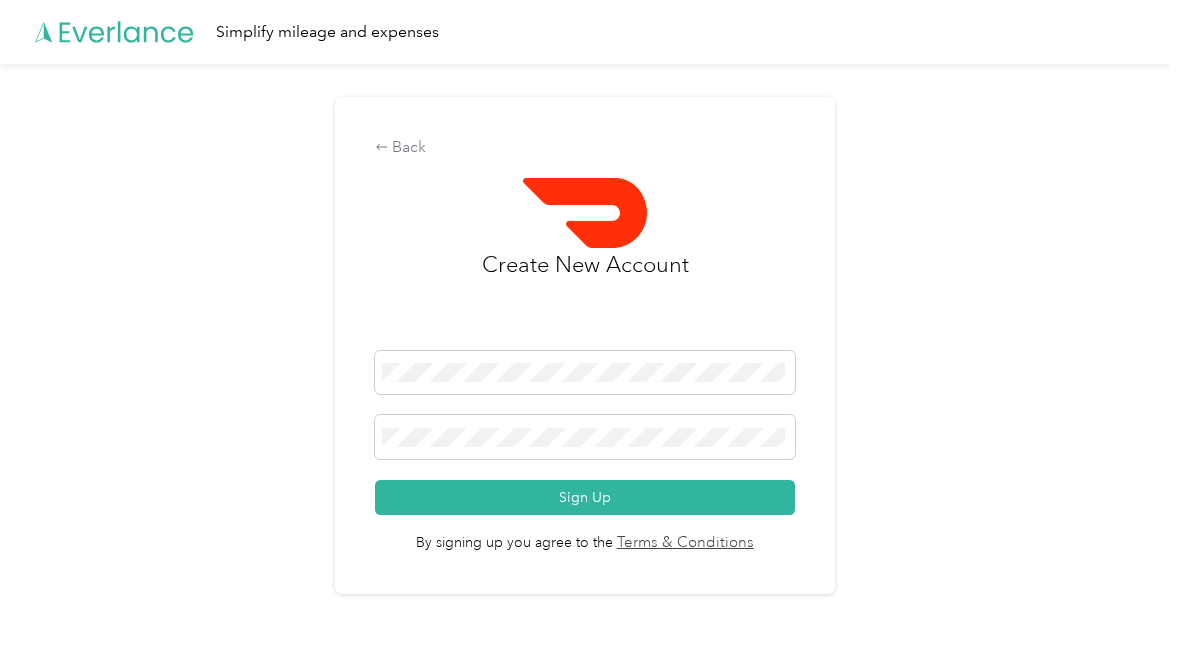 click on "Sign Up" at bounding box center (585, 497) 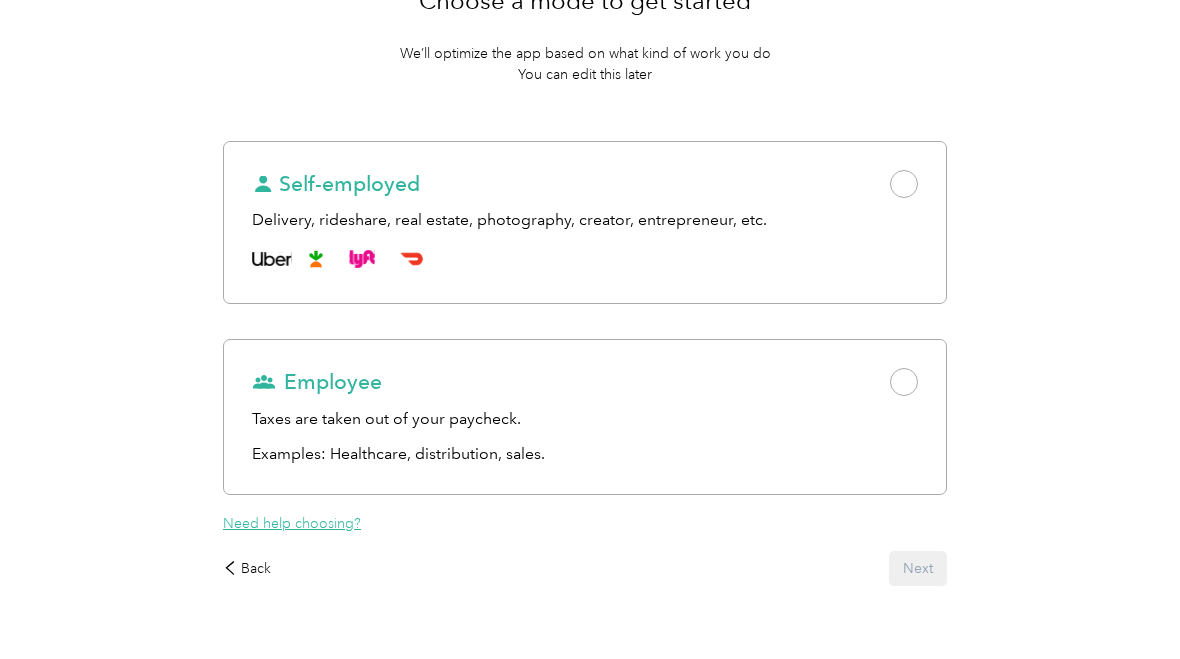 scroll, scrollTop: 204, scrollLeft: 0, axis: vertical 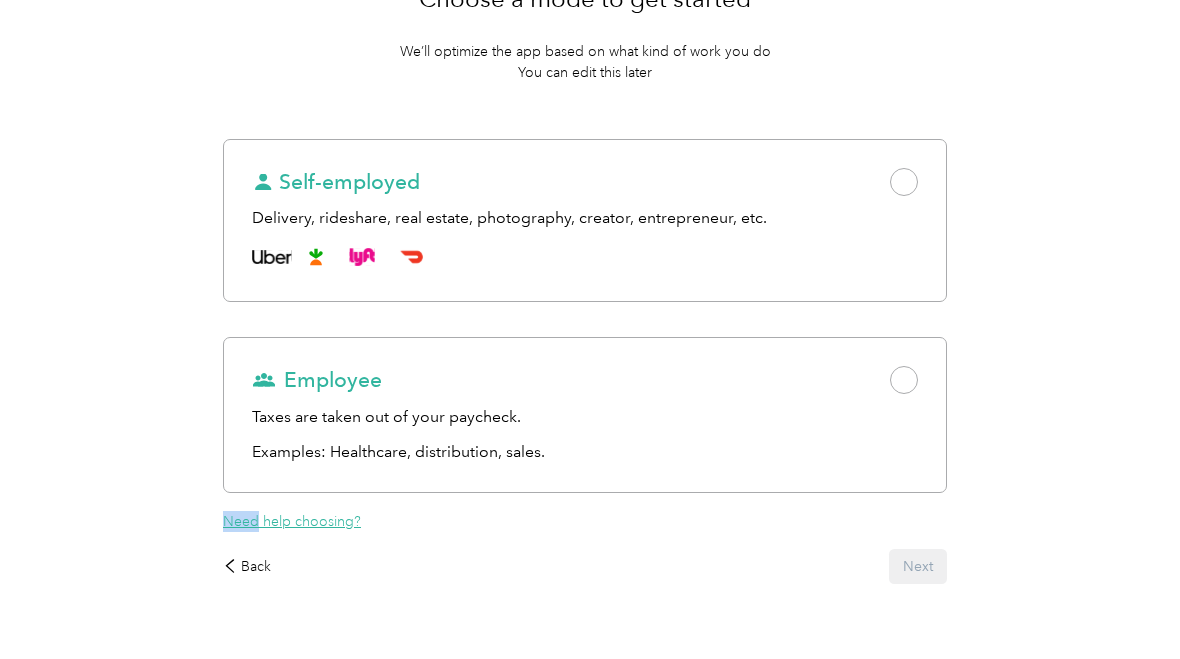 click on "Work status Purposes Get the app Choose a mode to get started We’ll optimize the app based on what kind of work you do   You can edit this later  Self-employed Delivery, rideshare, real estate, photography, creator, entrepreneur, etc. Employee  Taxes are taken out of your paycheck. Examples: Healthcare, distribution, sales. Need help choosing? Back Next" at bounding box center [585, 285] 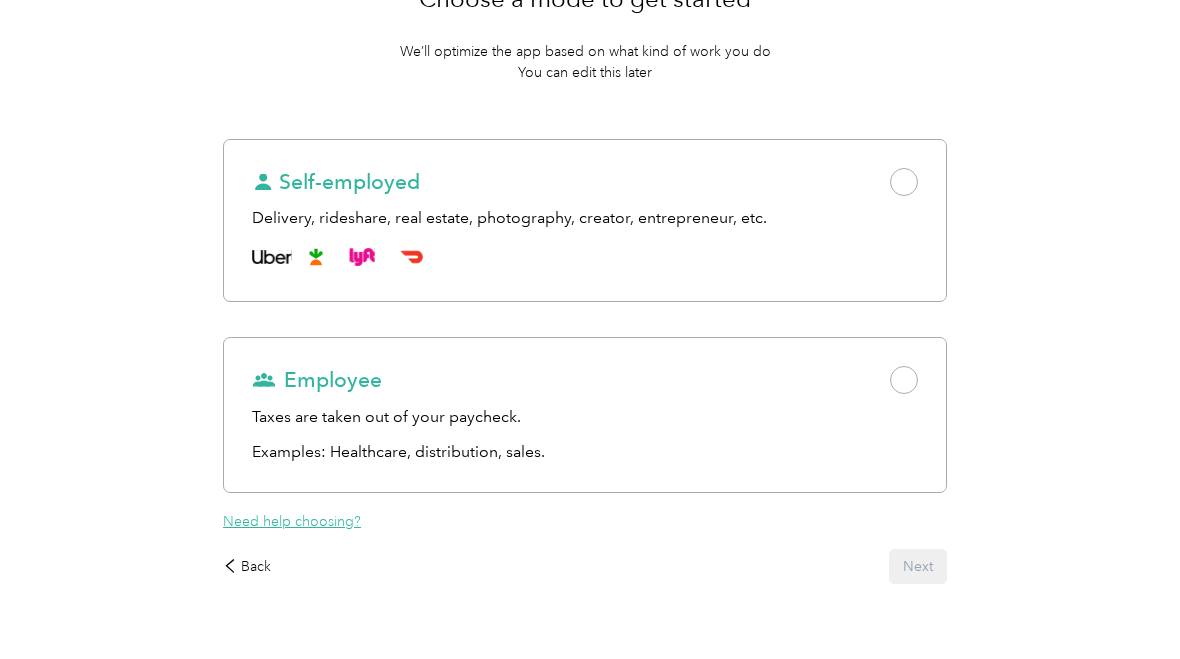 click on "Self-employed Delivery, rideshare, real estate, photography, creator, entrepreneur, etc." at bounding box center [585, 221] 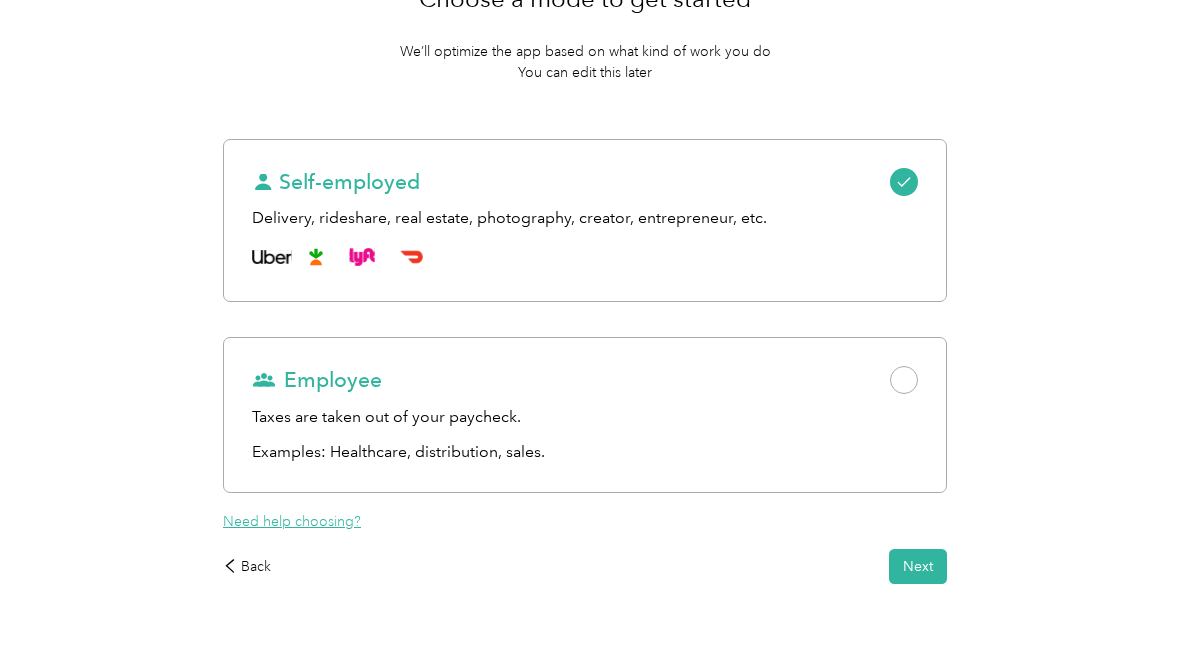 click on "Next" at bounding box center [918, 566] 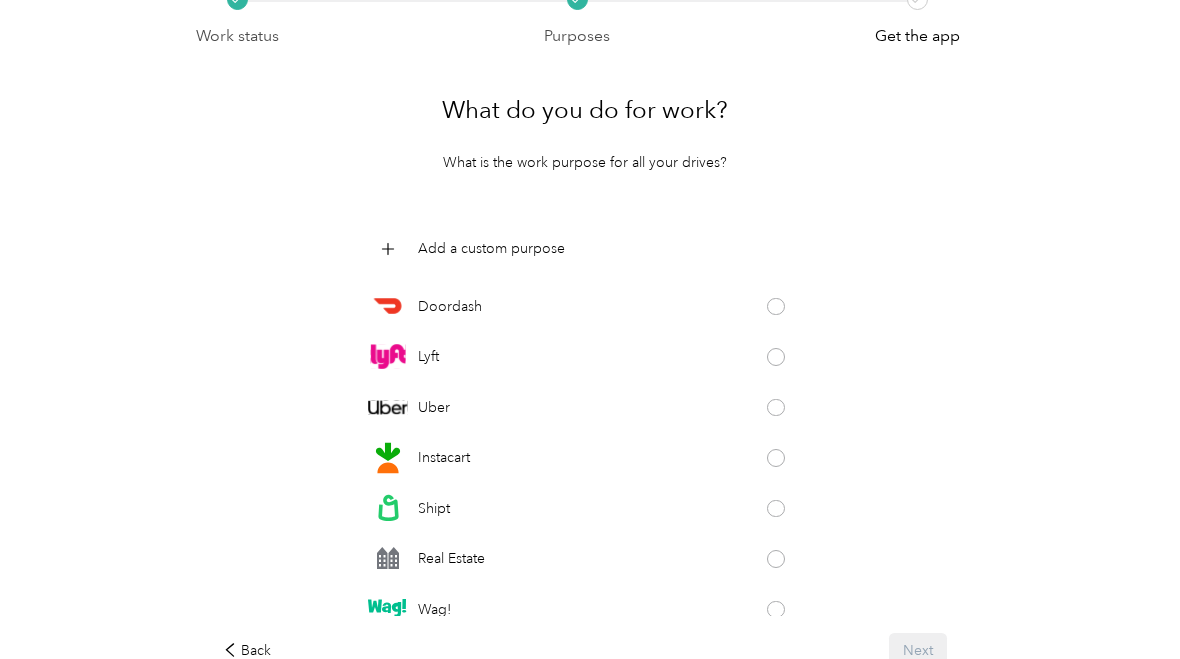 scroll, scrollTop: 105, scrollLeft: 0, axis: vertical 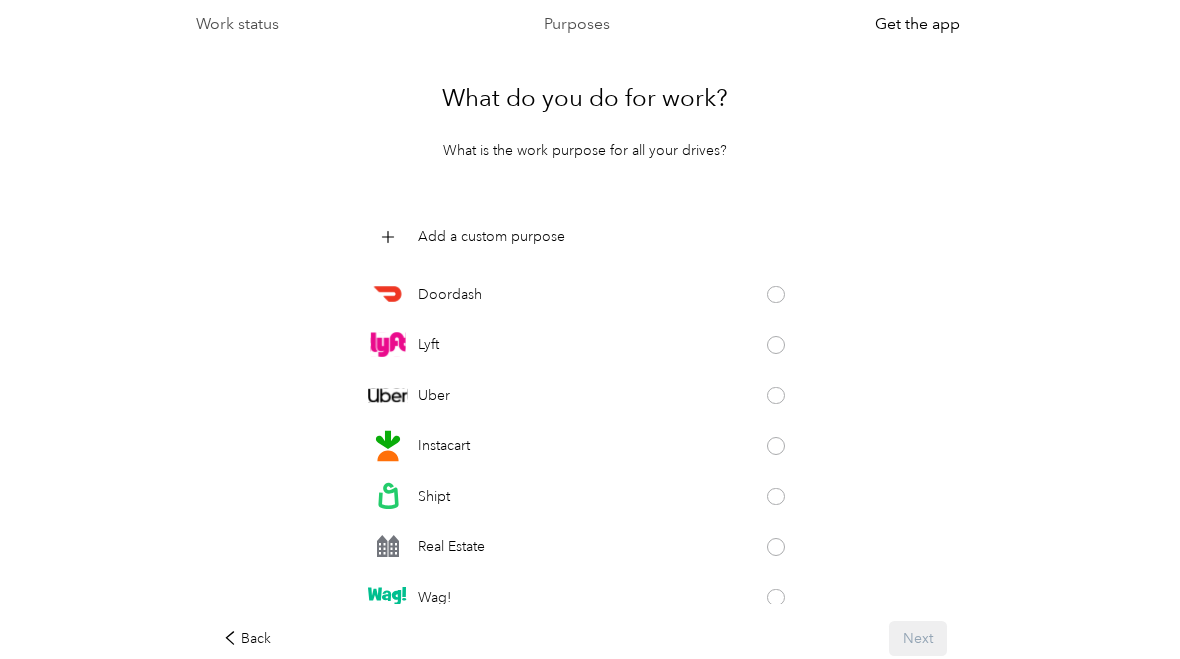 click on "Doordash" at bounding box center (585, 294) 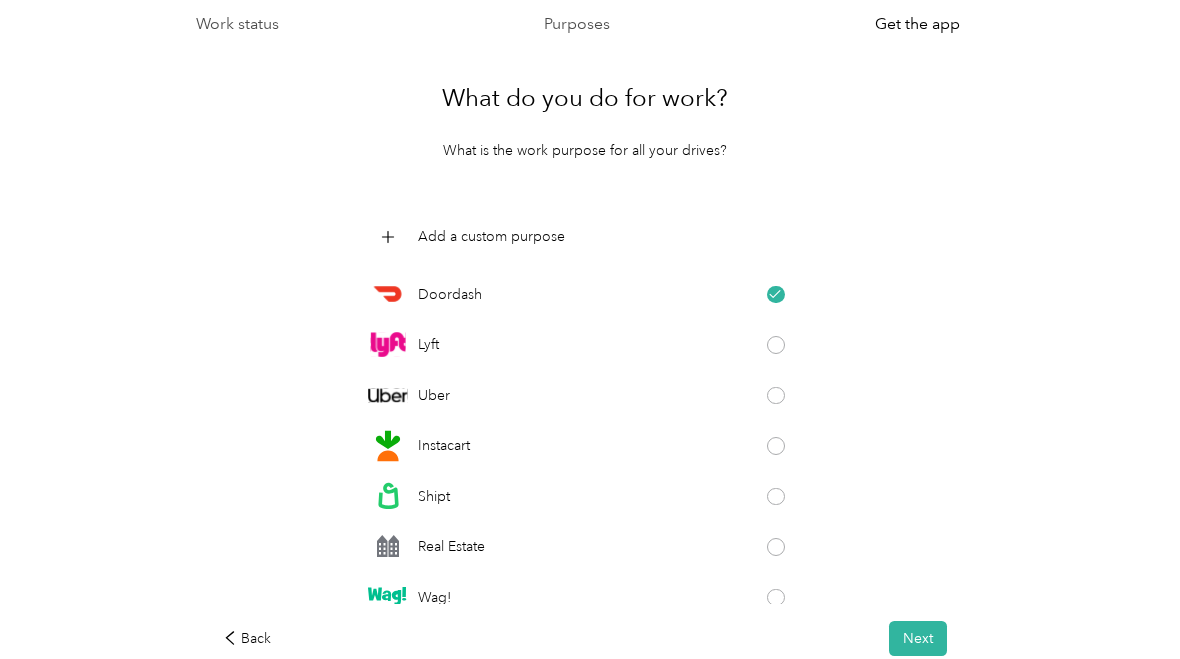 click on "Next" at bounding box center [918, 638] 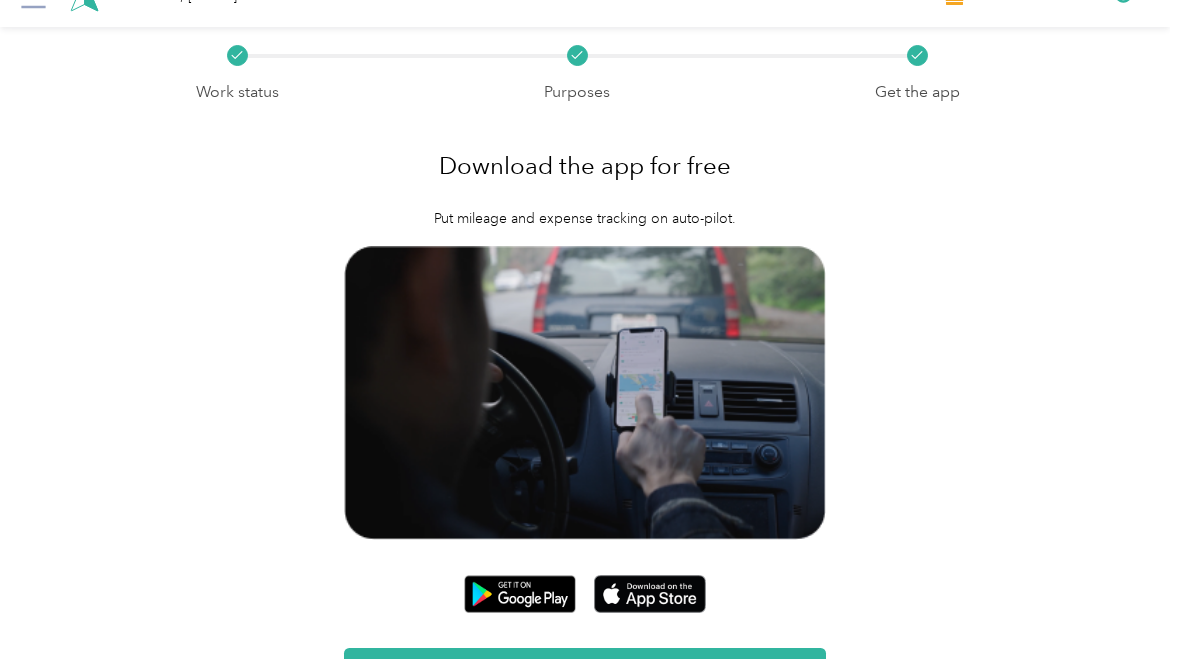scroll, scrollTop: 90, scrollLeft: 0, axis: vertical 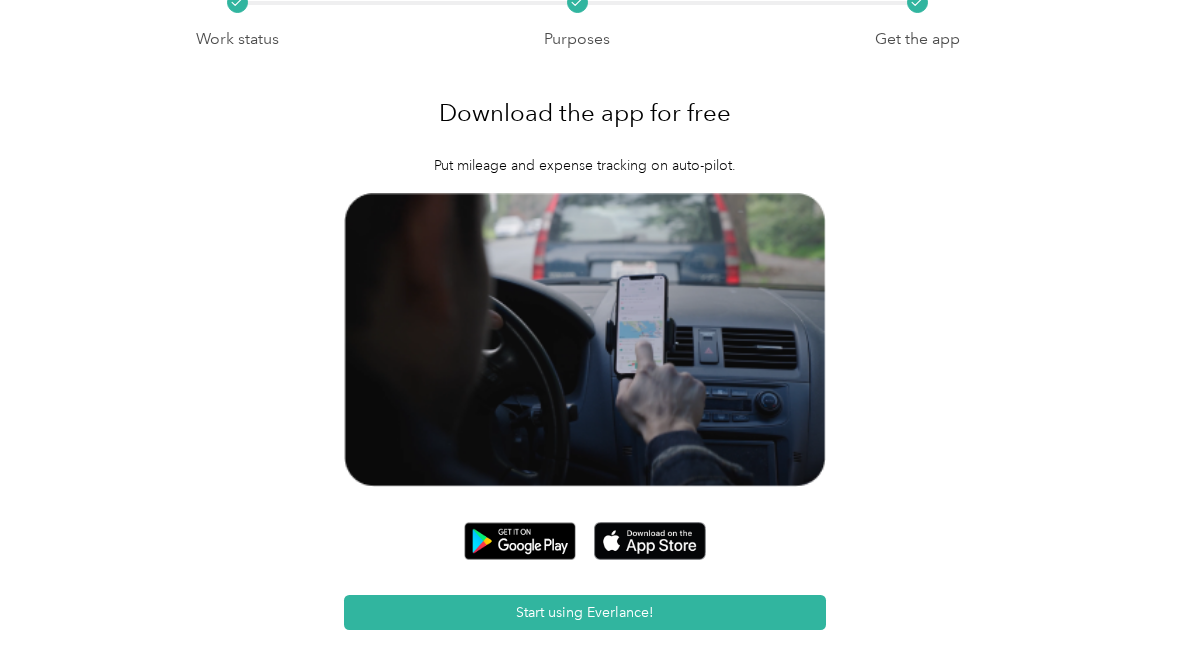 click at bounding box center [520, 541] 